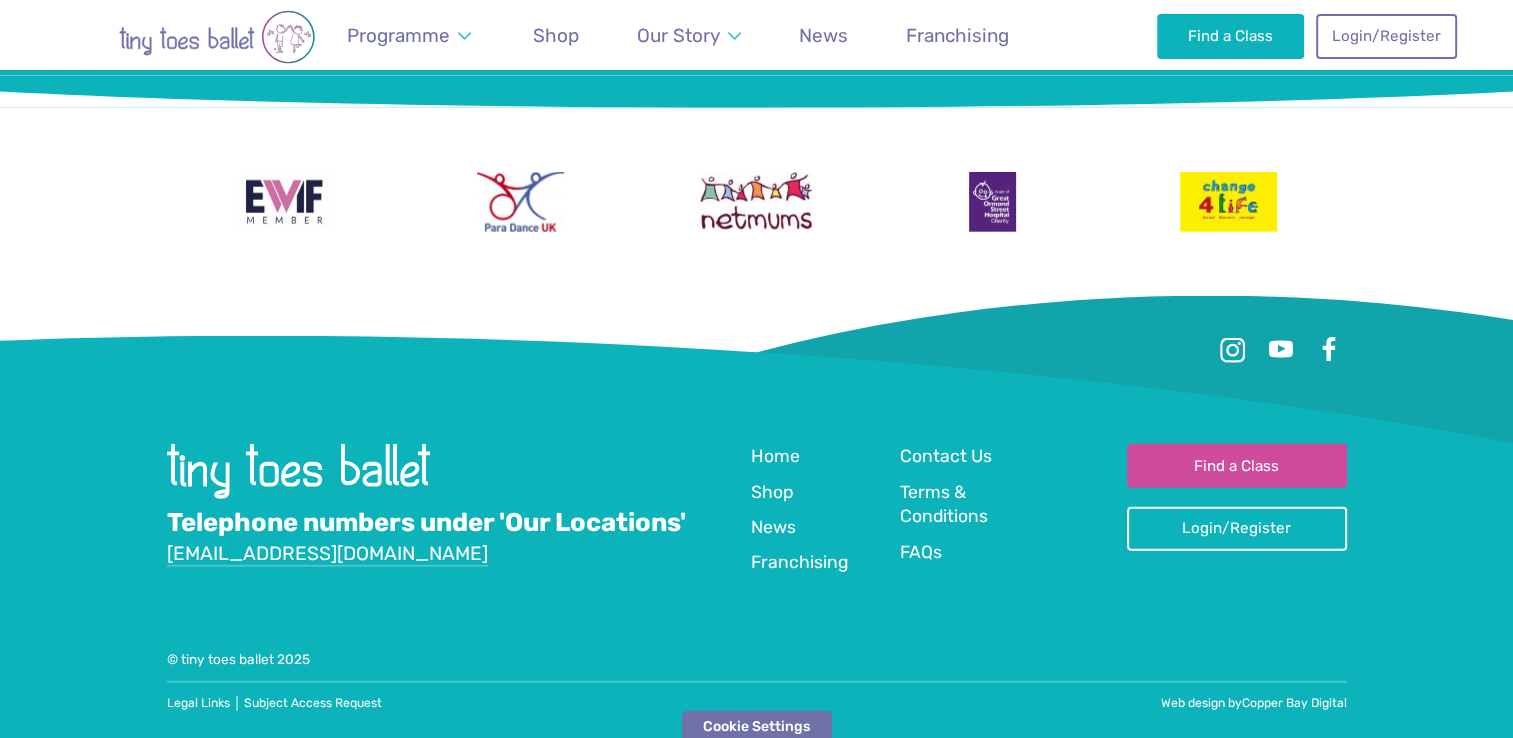 scroll, scrollTop: 4845, scrollLeft: 0, axis: vertical 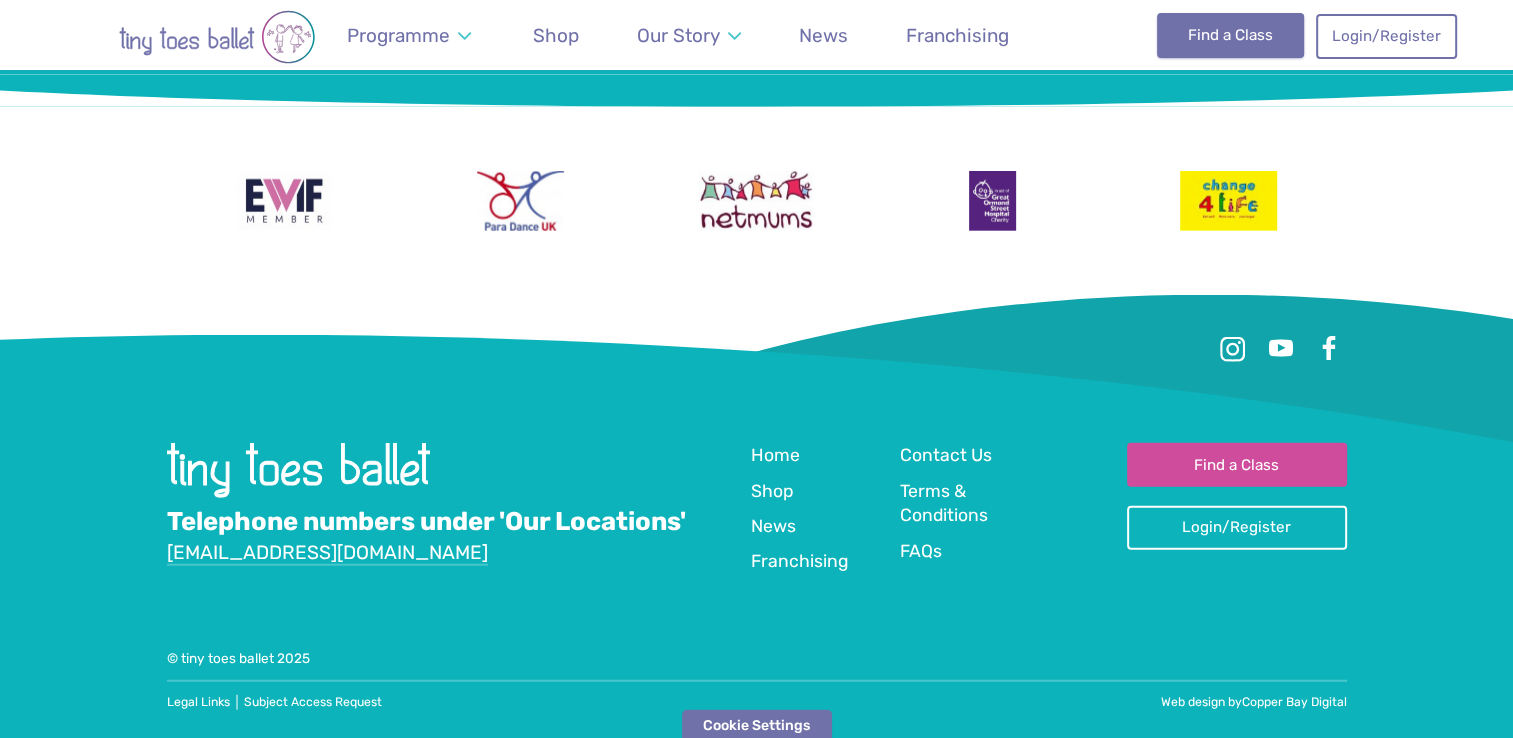 click on "Find a Class" at bounding box center [1230, 35] 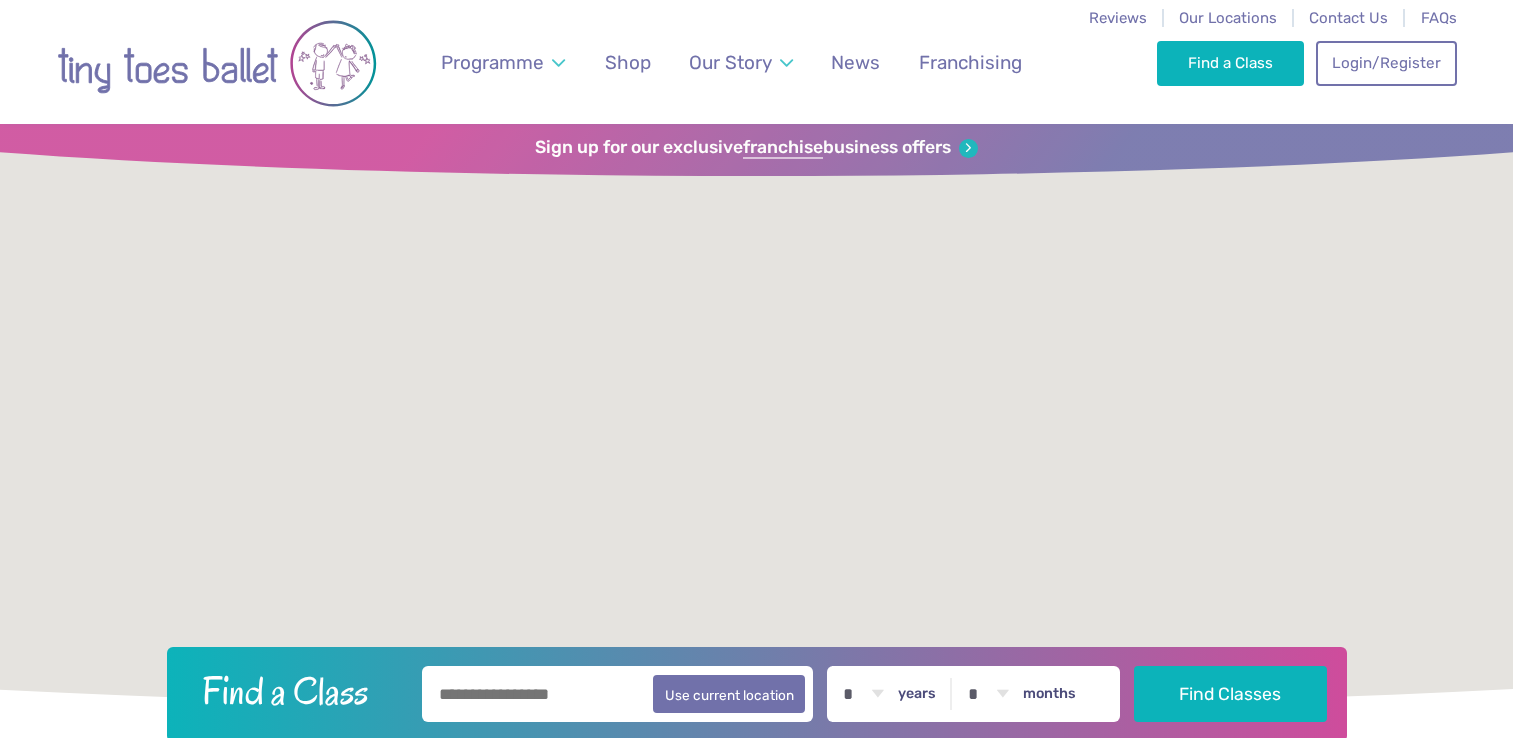 scroll, scrollTop: 0, scrollLeft: 0, axis: both 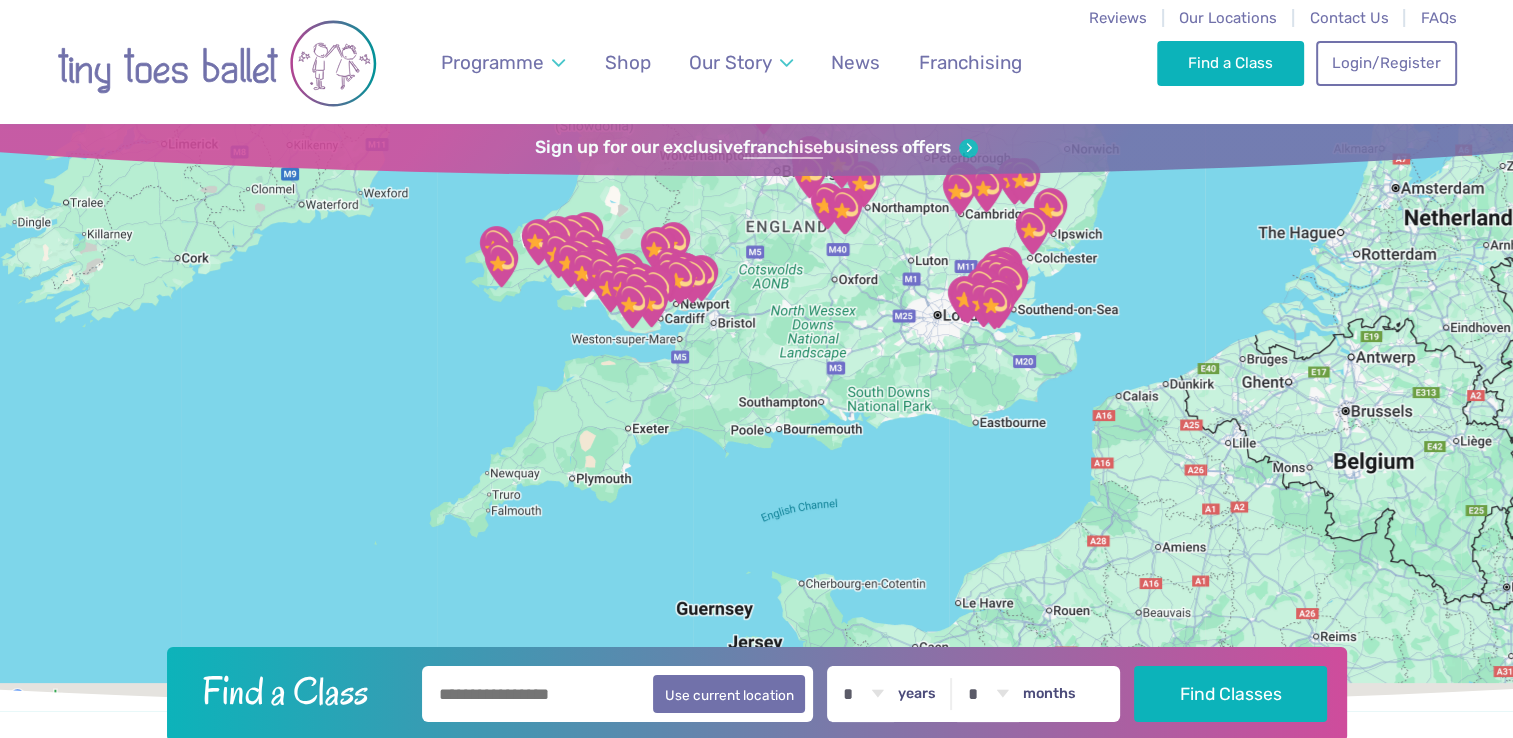 drag, startPoint x: 1328, startPoint y: 594, endPoint x: 1219, endPoint y: 255, distance: 356.09268 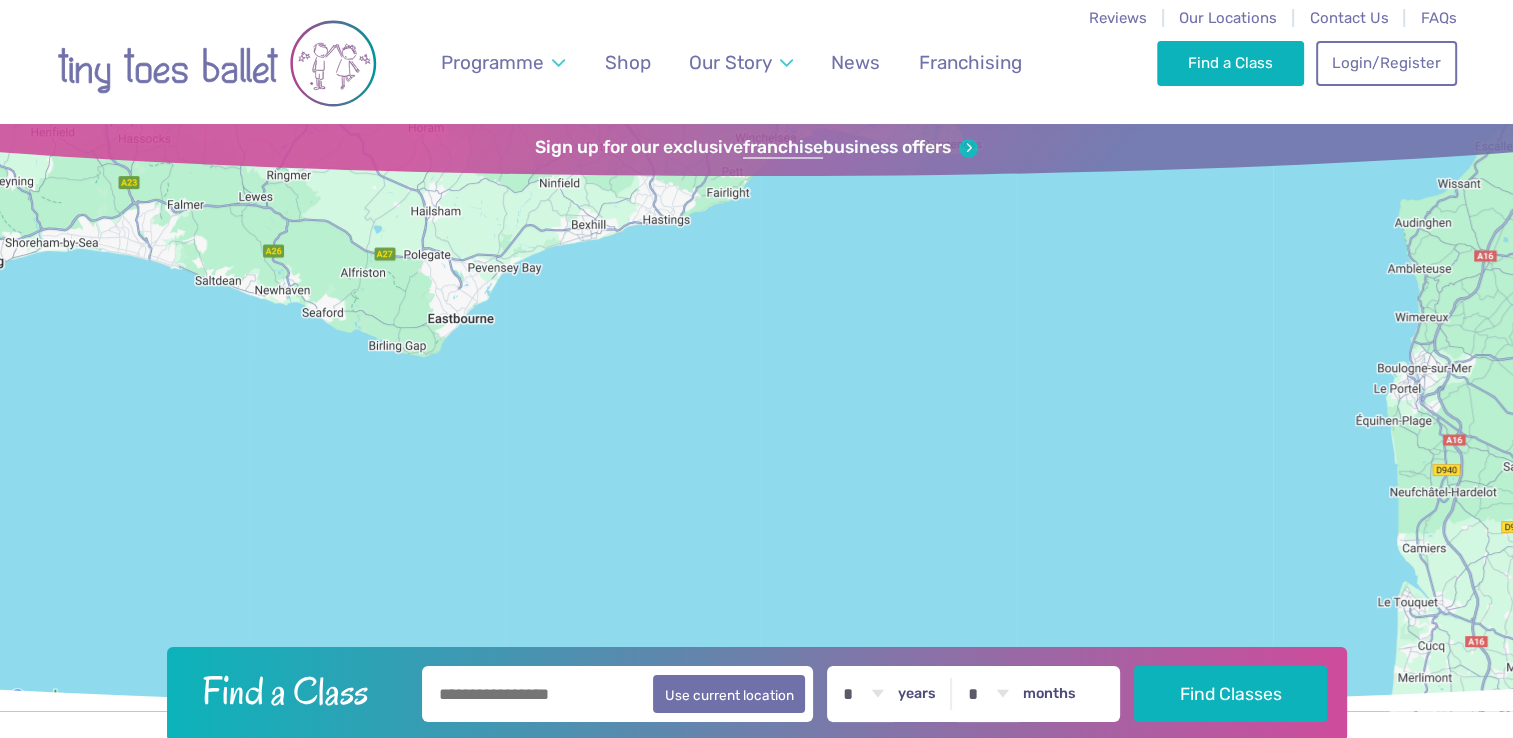 drag, startPoint x: 885, startPoint y: 296, endPoint x: 971, endPoint y: 623, distance: 338.1198 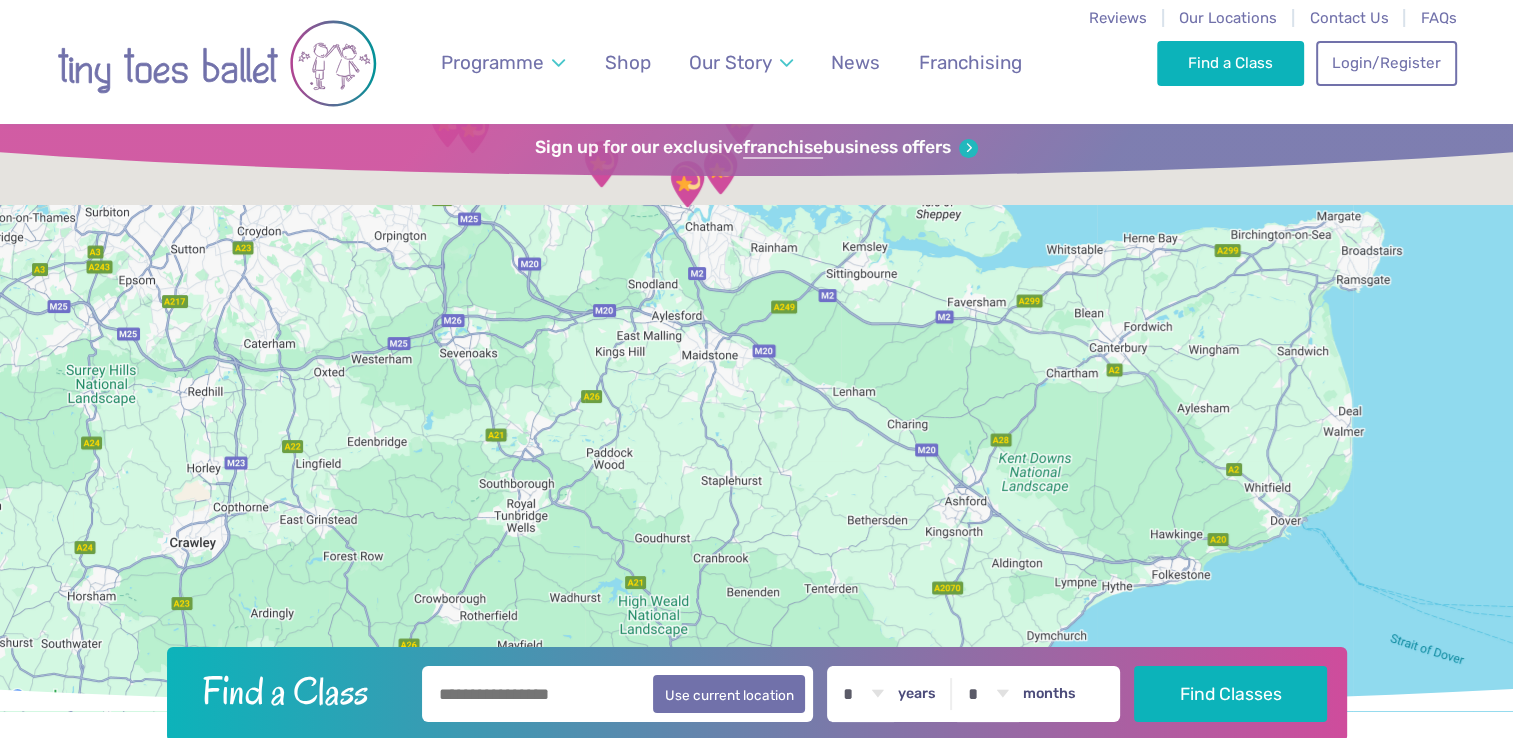 drag, startPoint x: 696, startPoint y: 495, endPoint x: 690, endPoint y: 765, distance: 270.06665 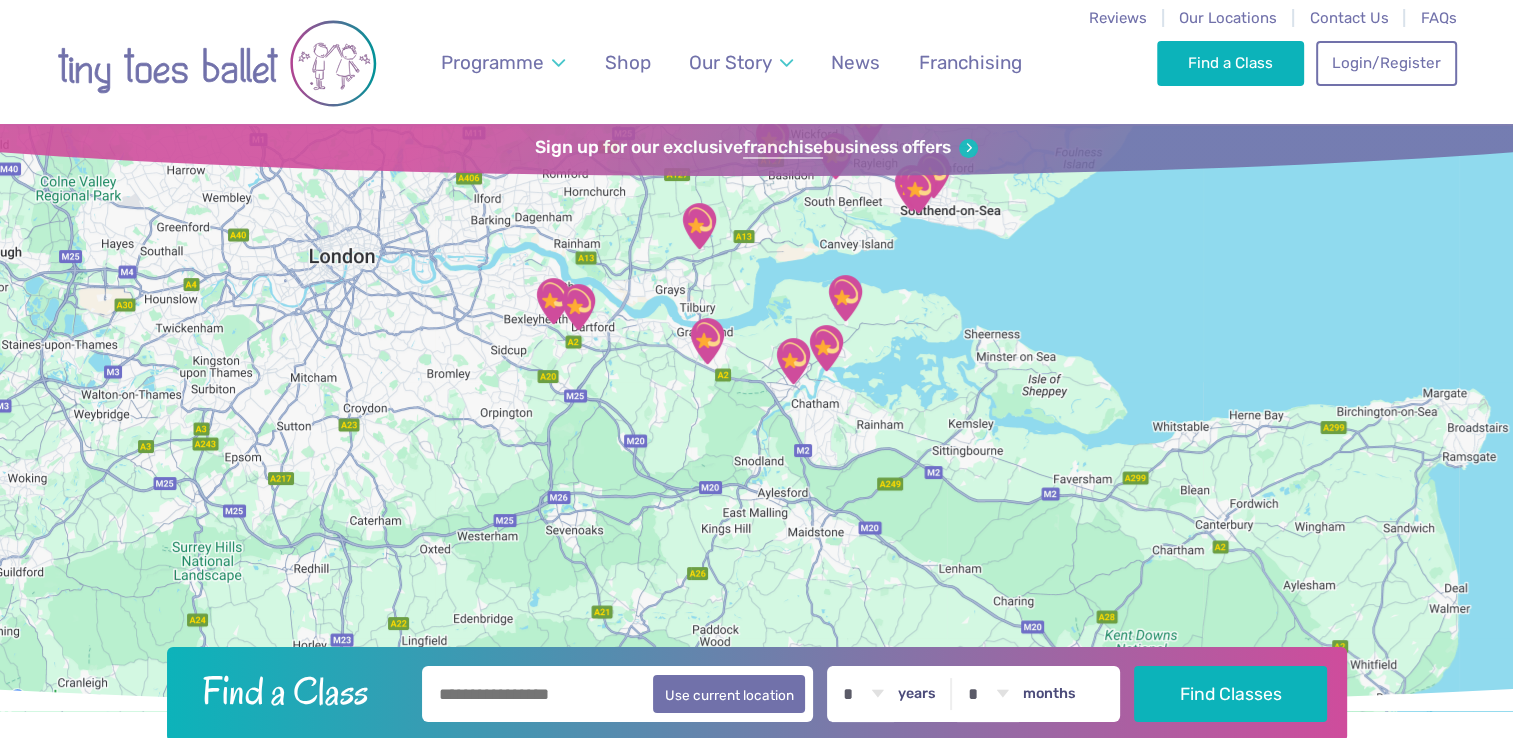 drag, startPoint x: 734, startPoint y: 478, endPoint x: 852, endPoint y: 582, distance: 157.28954 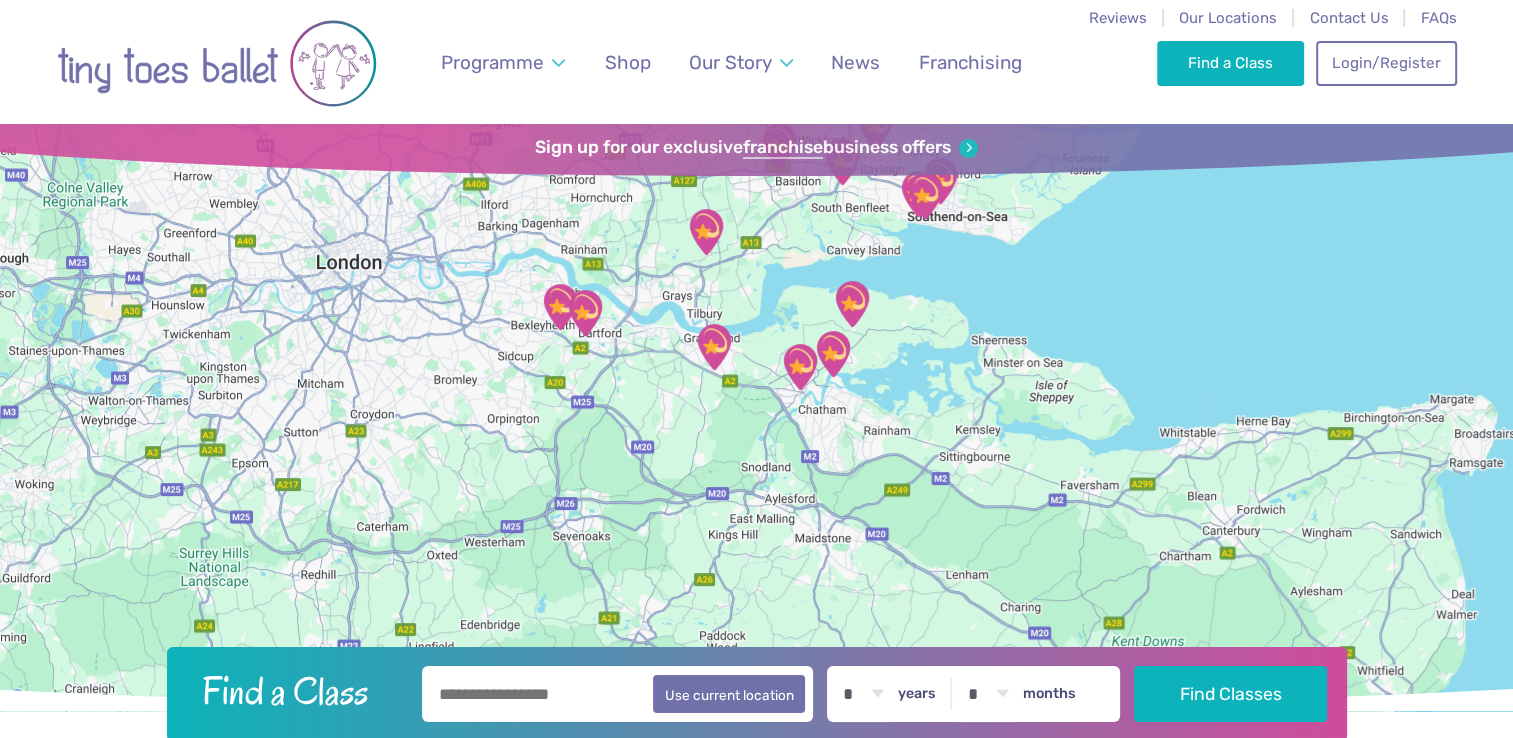 click at bounding box center [714, 347] 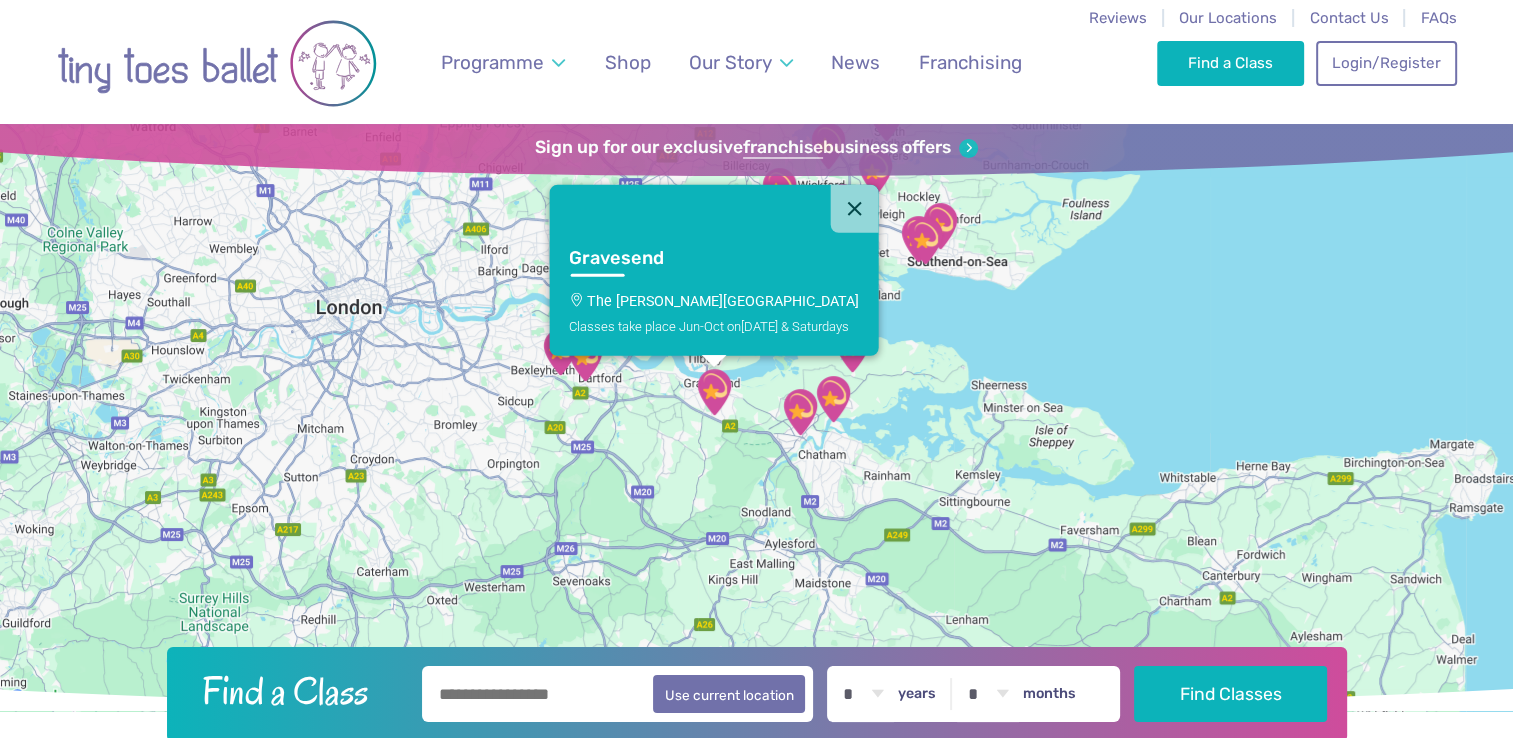 click on "Gravesend" at bounding box center [695, 258] 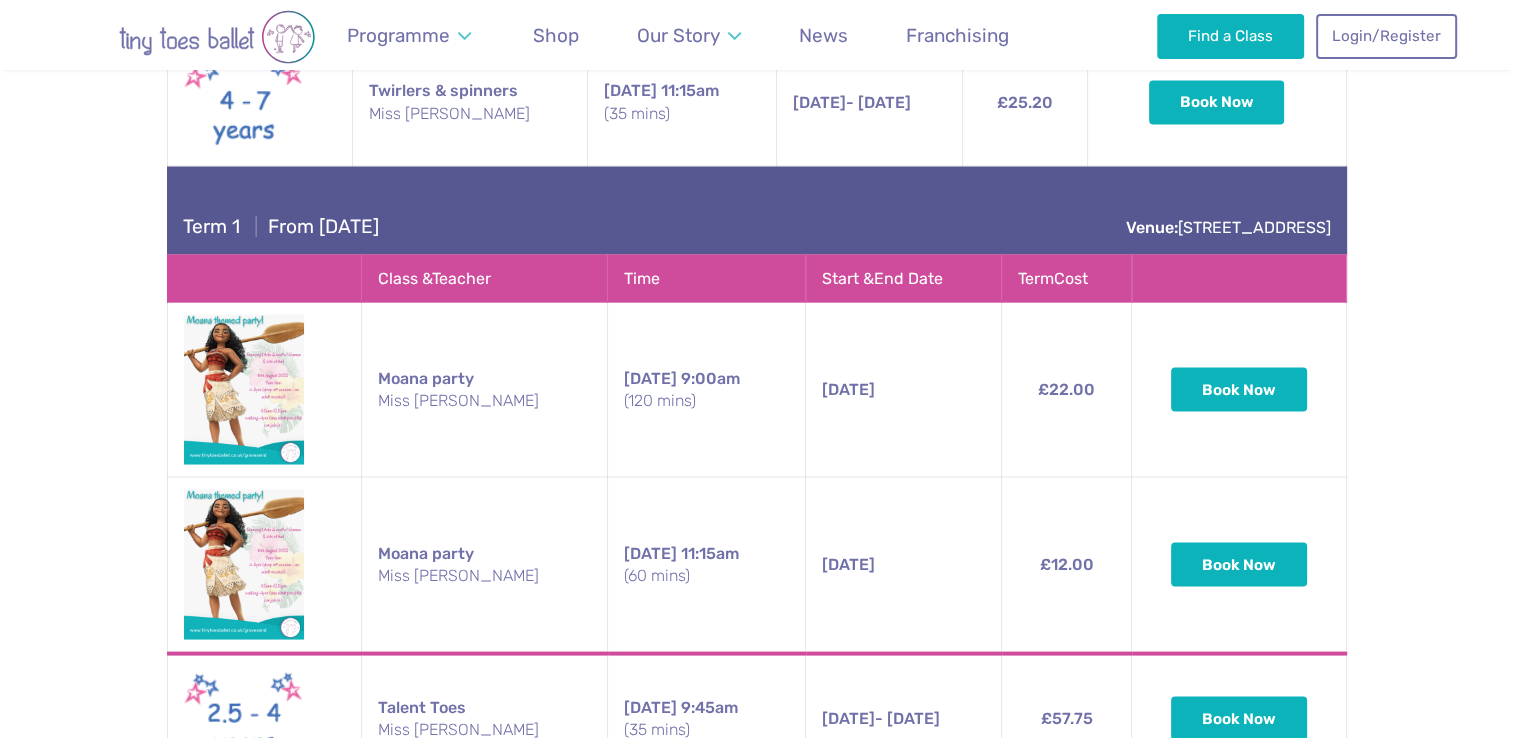 scroll, scrollTop: 3688, scrollLeft: 0, axis: vertical 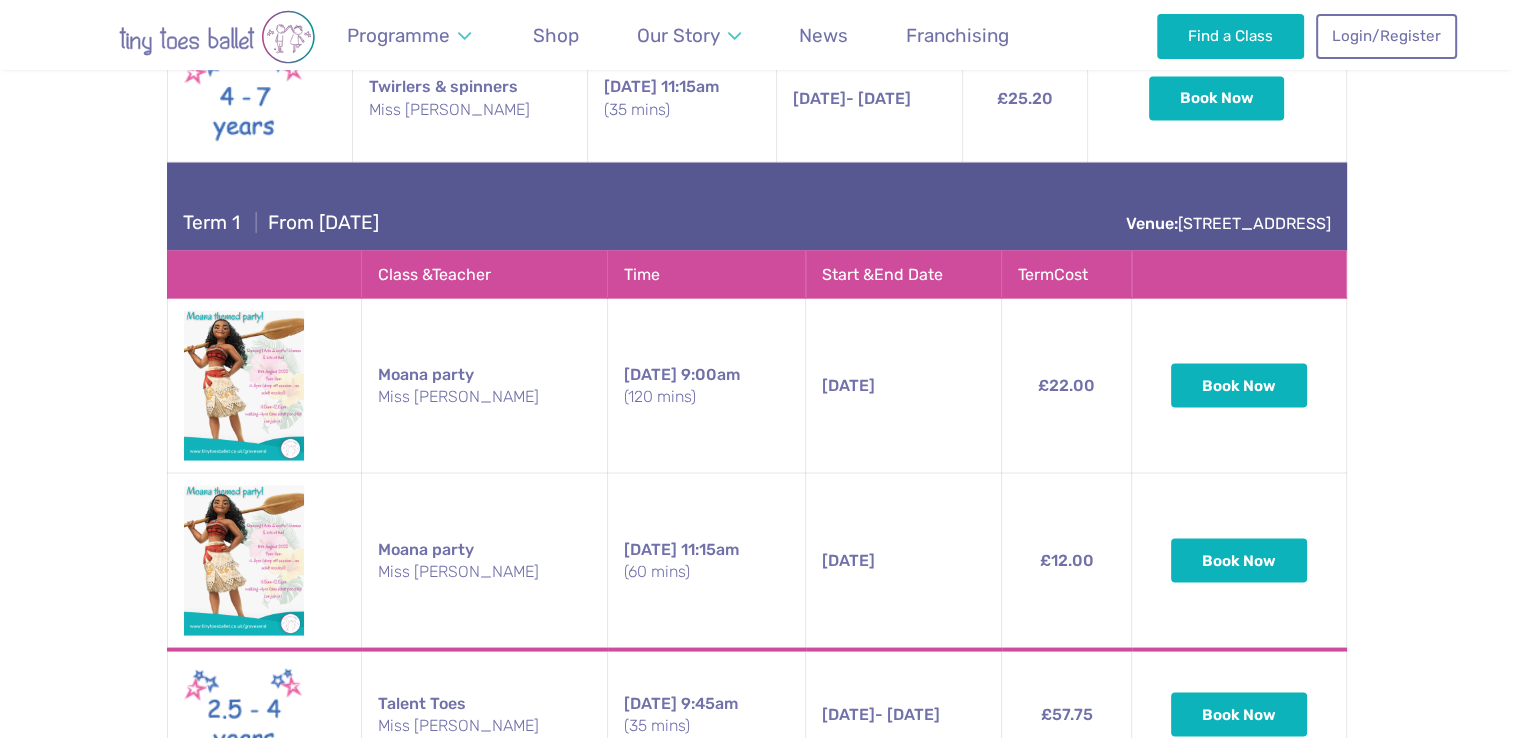 click on "[DATE] [DATE] 11:15am (60 mins)" at bounding box center [903, 561] 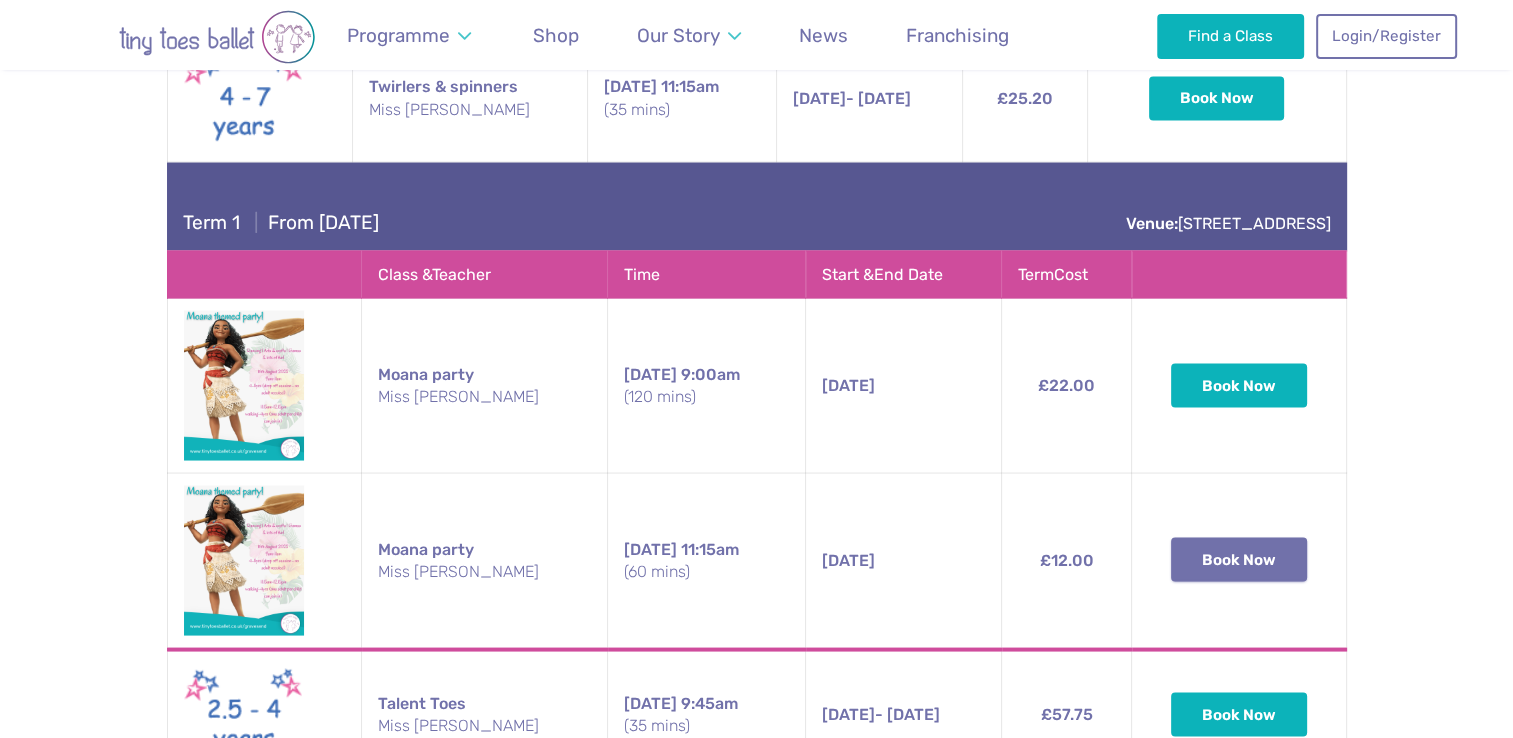 click on "Book Now" at bounding box center (1239, 559) 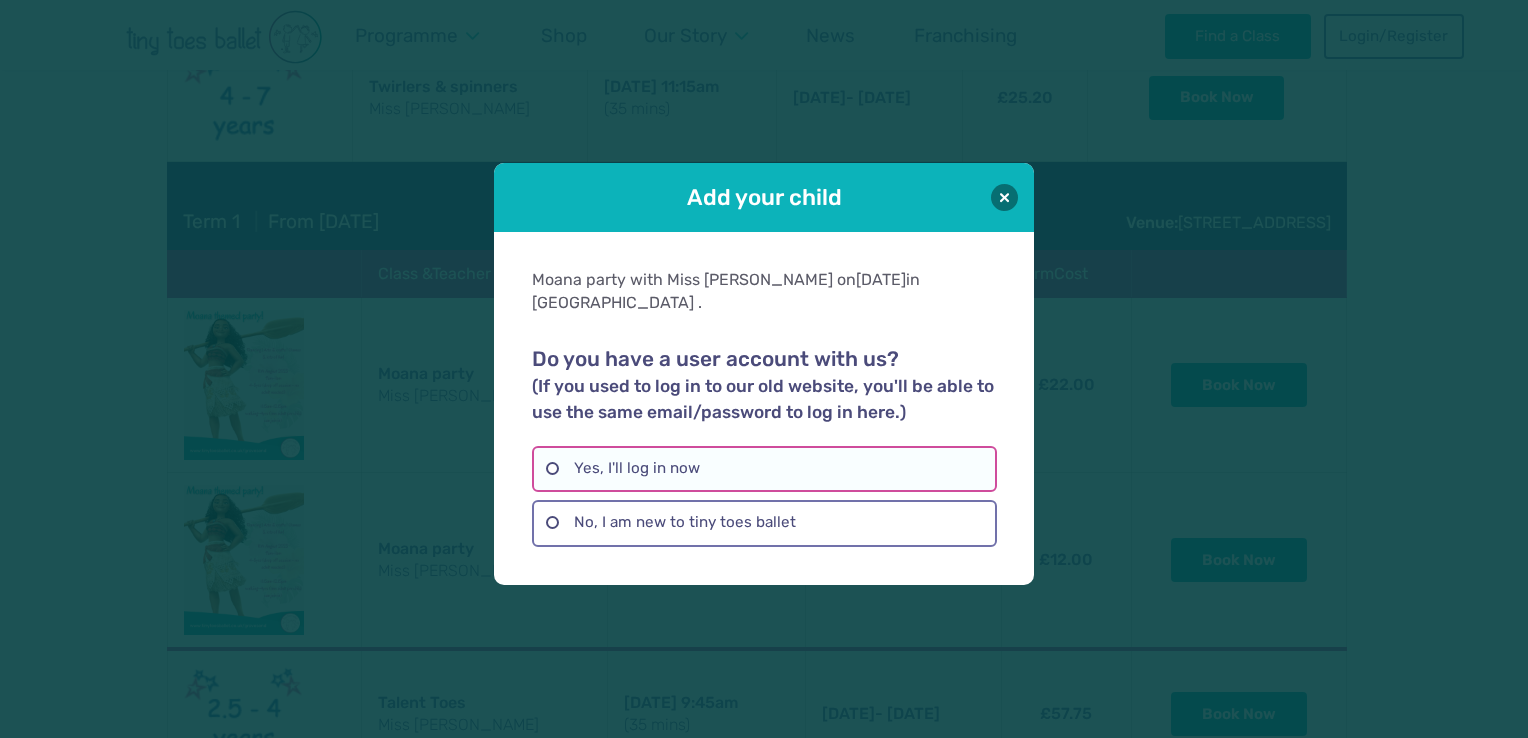 click on "Yes, I'll log in now" at bounding box center (764, 469) 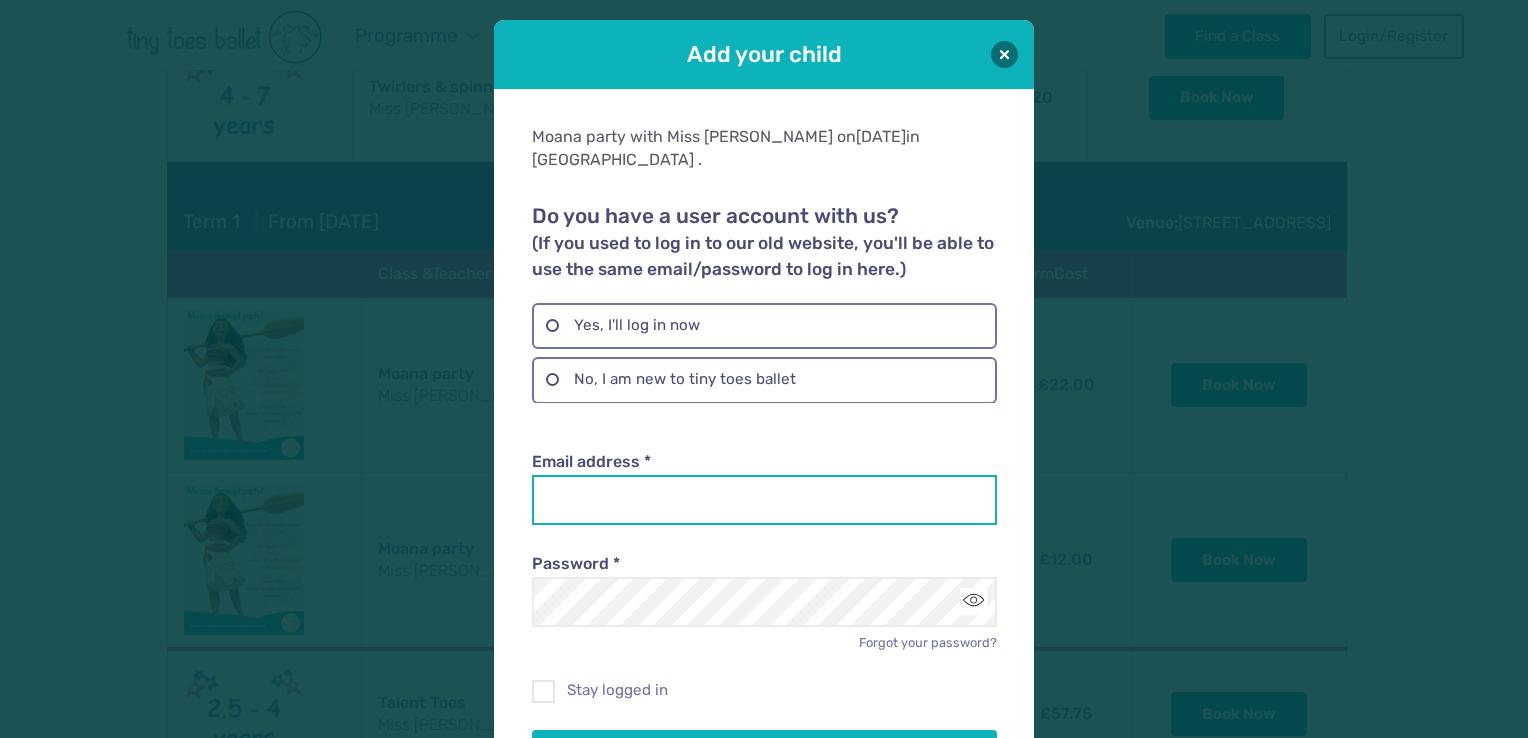 click on "Email address *" at bounding box center (764, 500) 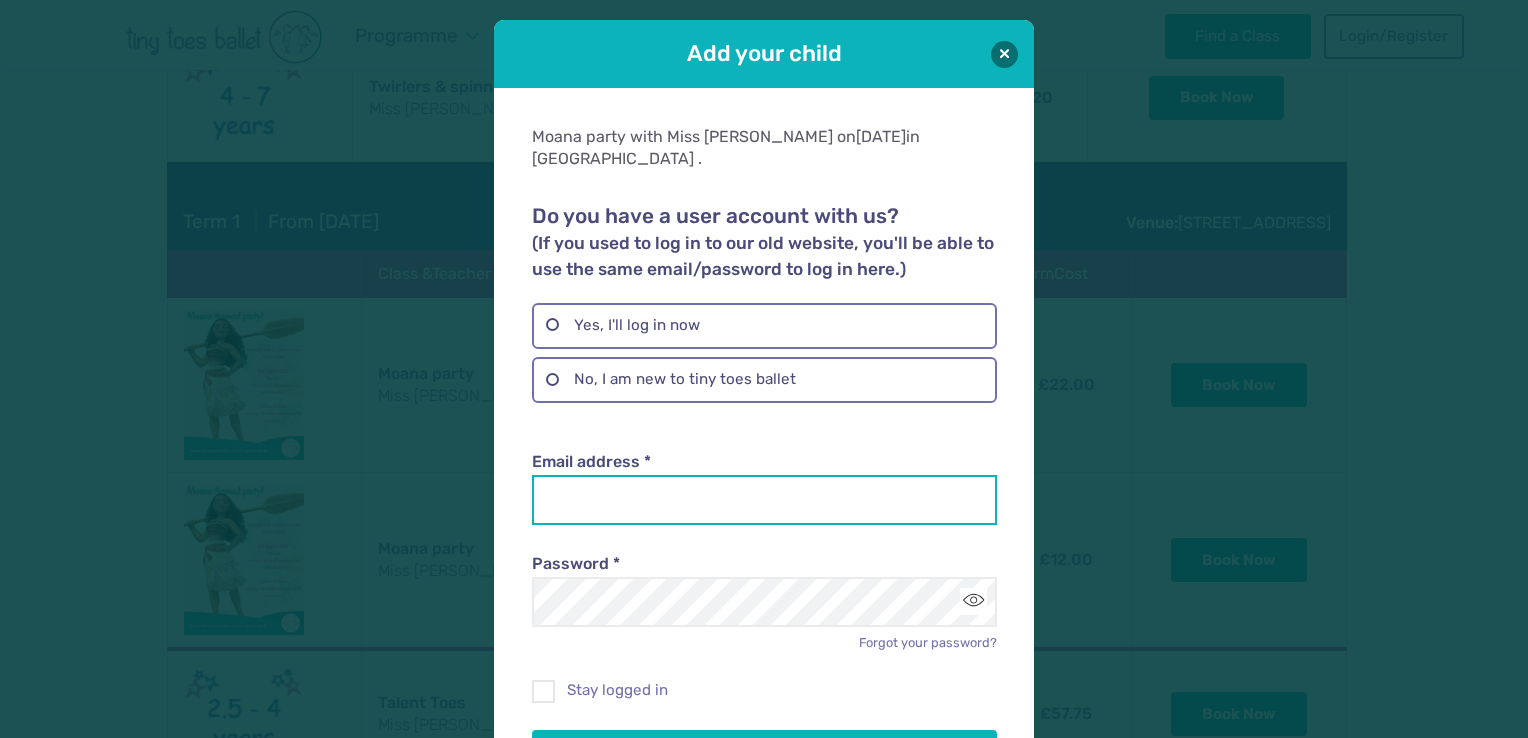 type on "**********" 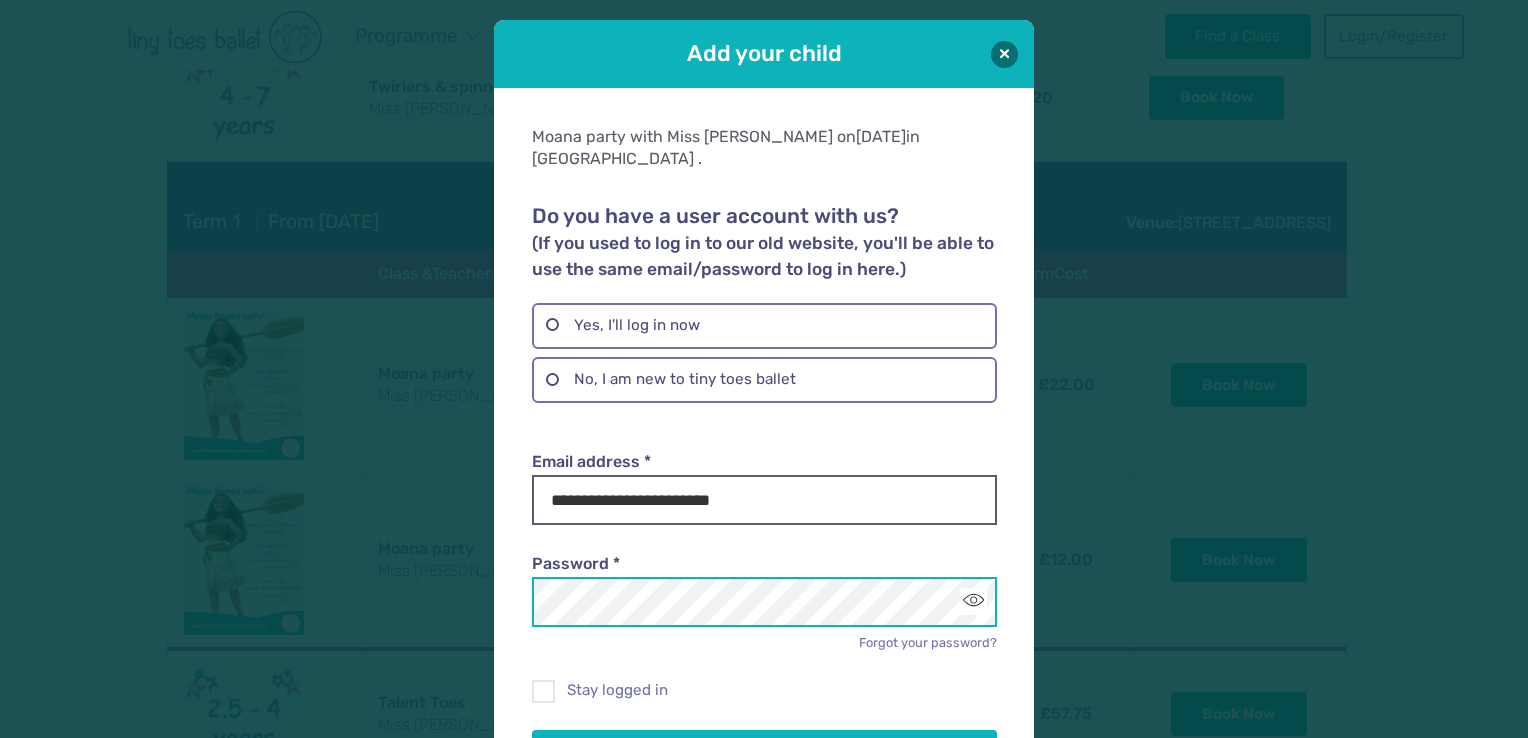 click on "Log in" at bounding box center (764, 758) 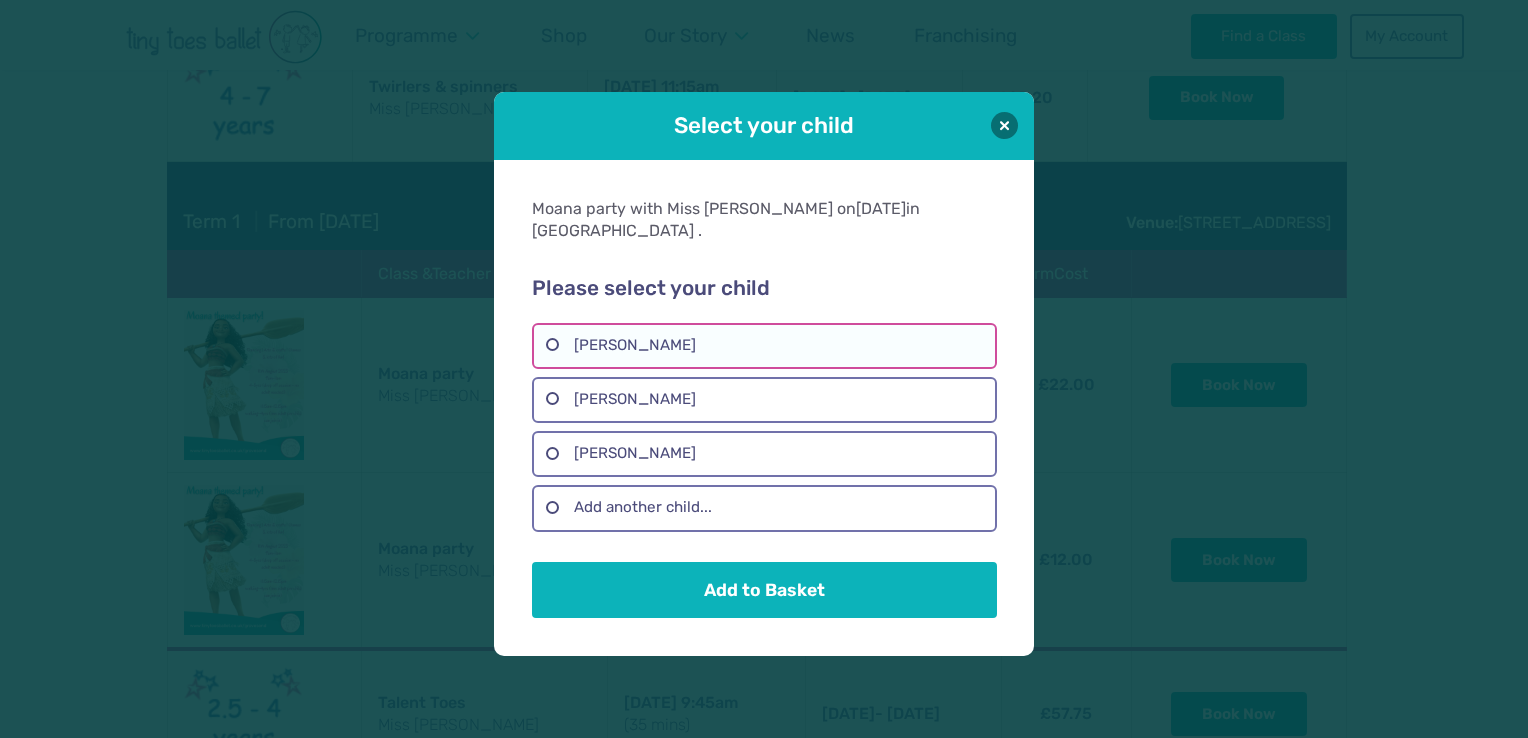 click on "[PERSON_NAME]" at bounding box center (764, 346) 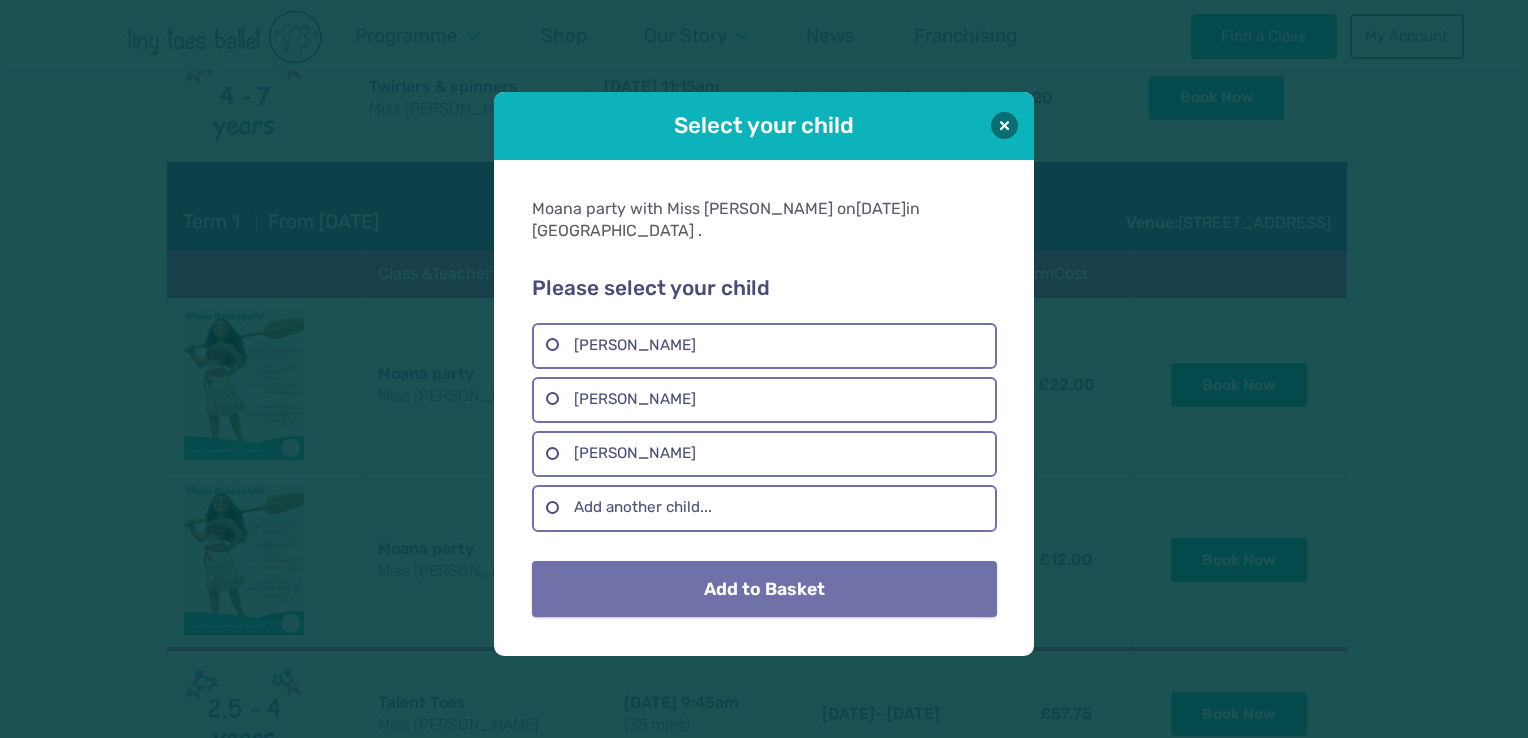 click on "Add to Basket" at bounding box center (764, 589) 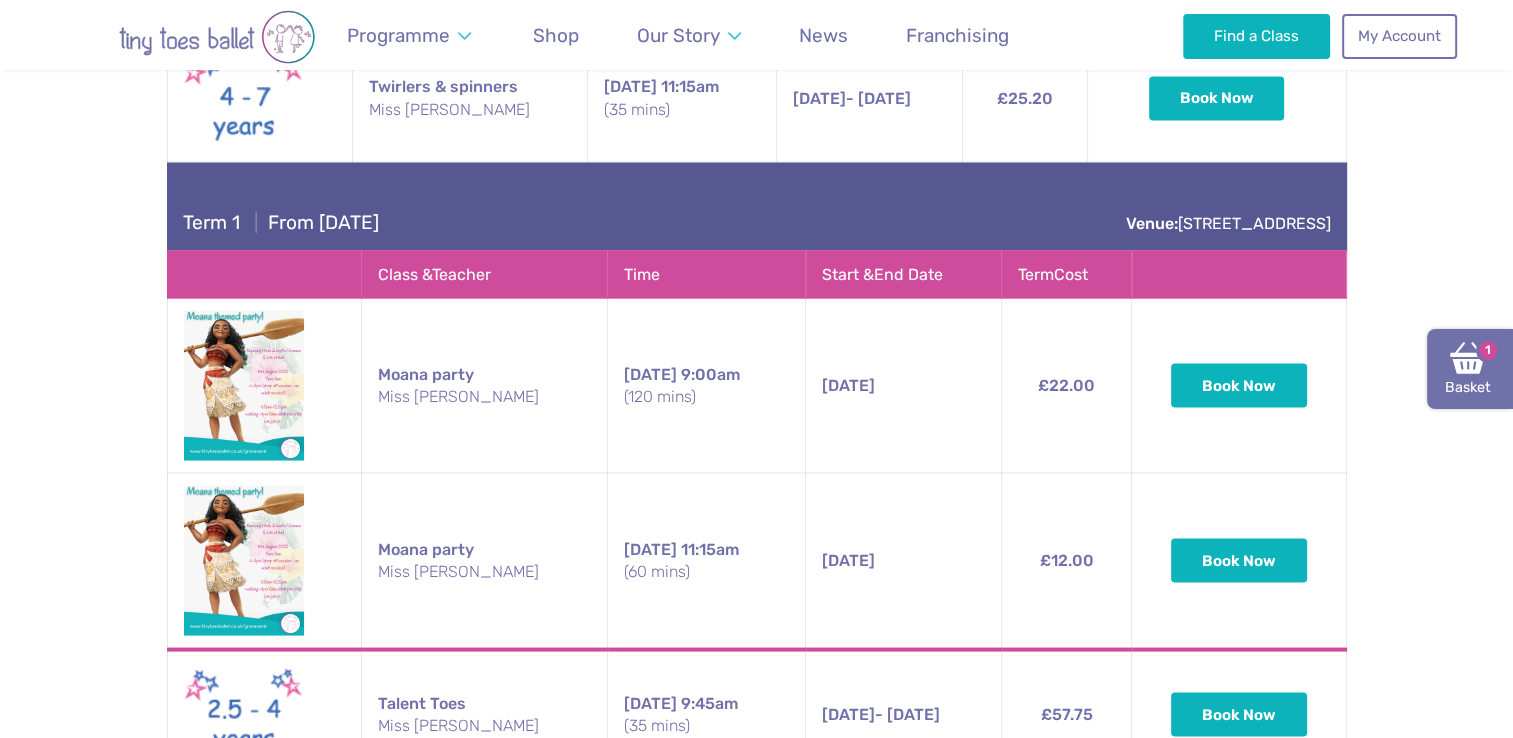 click at bounding box center (1468, 358) 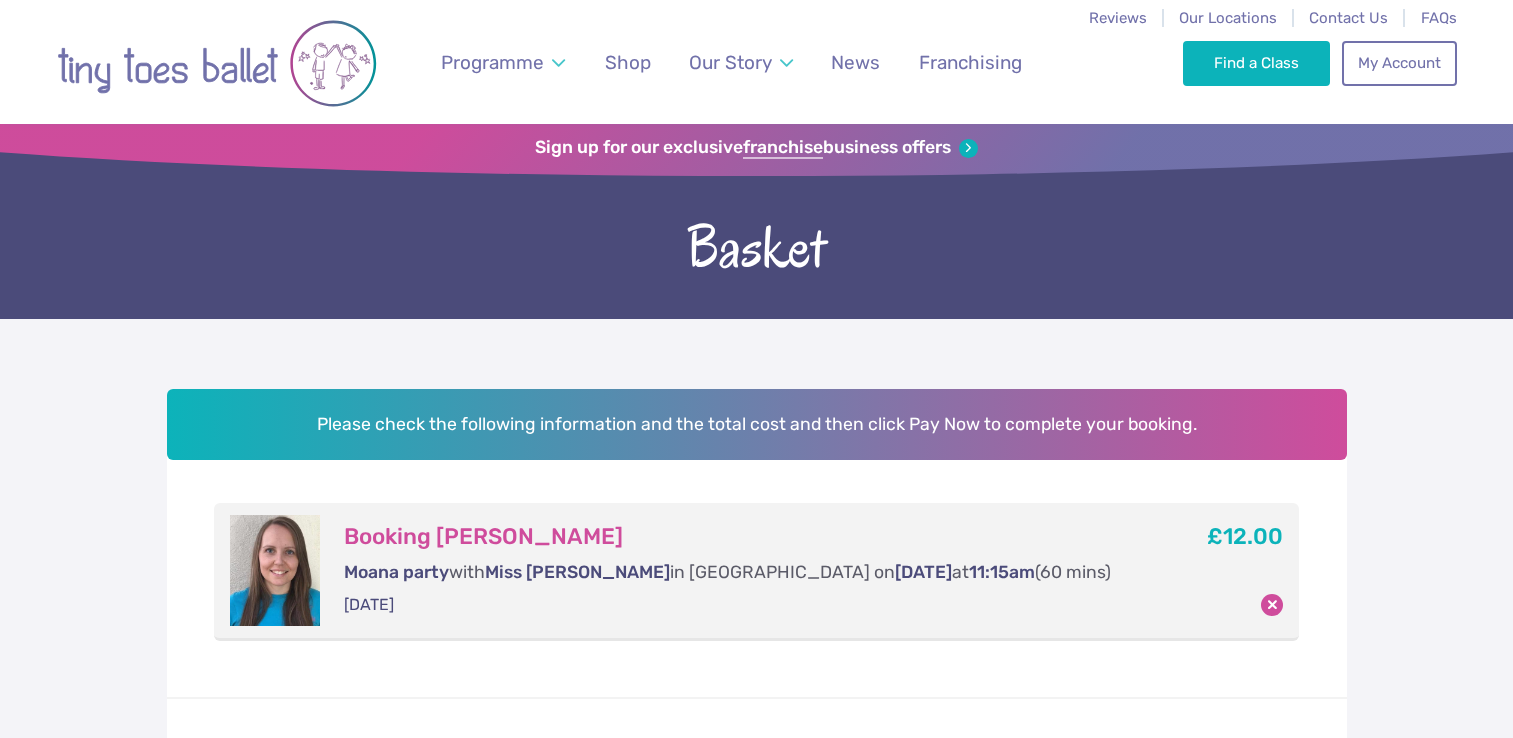 scroll, scrollTop: 0, scrollLeft: 0, axis: both 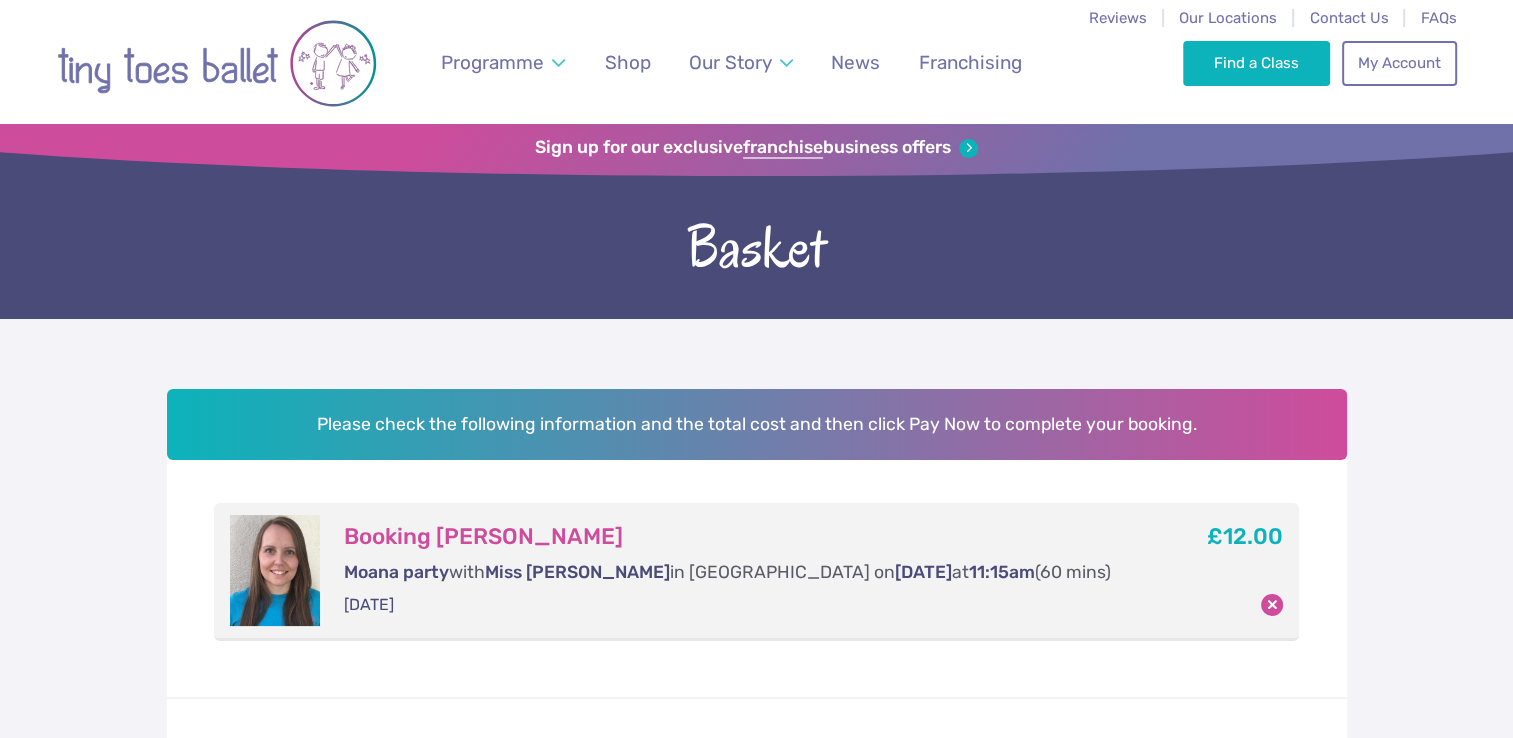 click on "Please check the following information and the total cost and then click Pay Now to complete your booking.
Booking Emilia
Moana party  with  Miss Jo  in Gravesend  on  Saturday  at  11:15am  (60 mins)
16th August 2025
£12.00
Update quantities
Promo code:
Redeem
Subtotal:
£12.00
Booking Fee:
£1.00
Total: Yes" at bounding box center (756, 905) 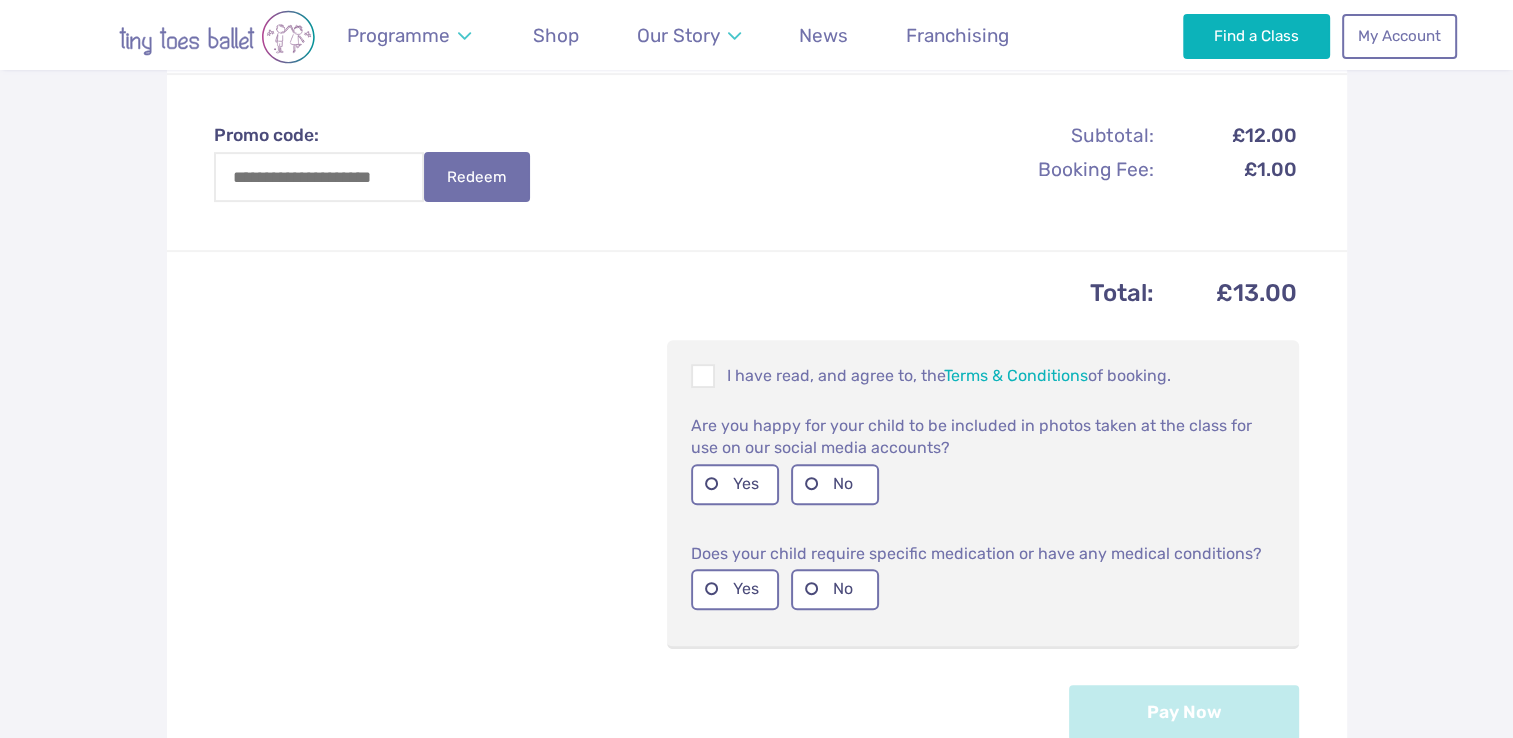 scroll, scrollTop: 640, scrollLeft: 0, axis: vertical 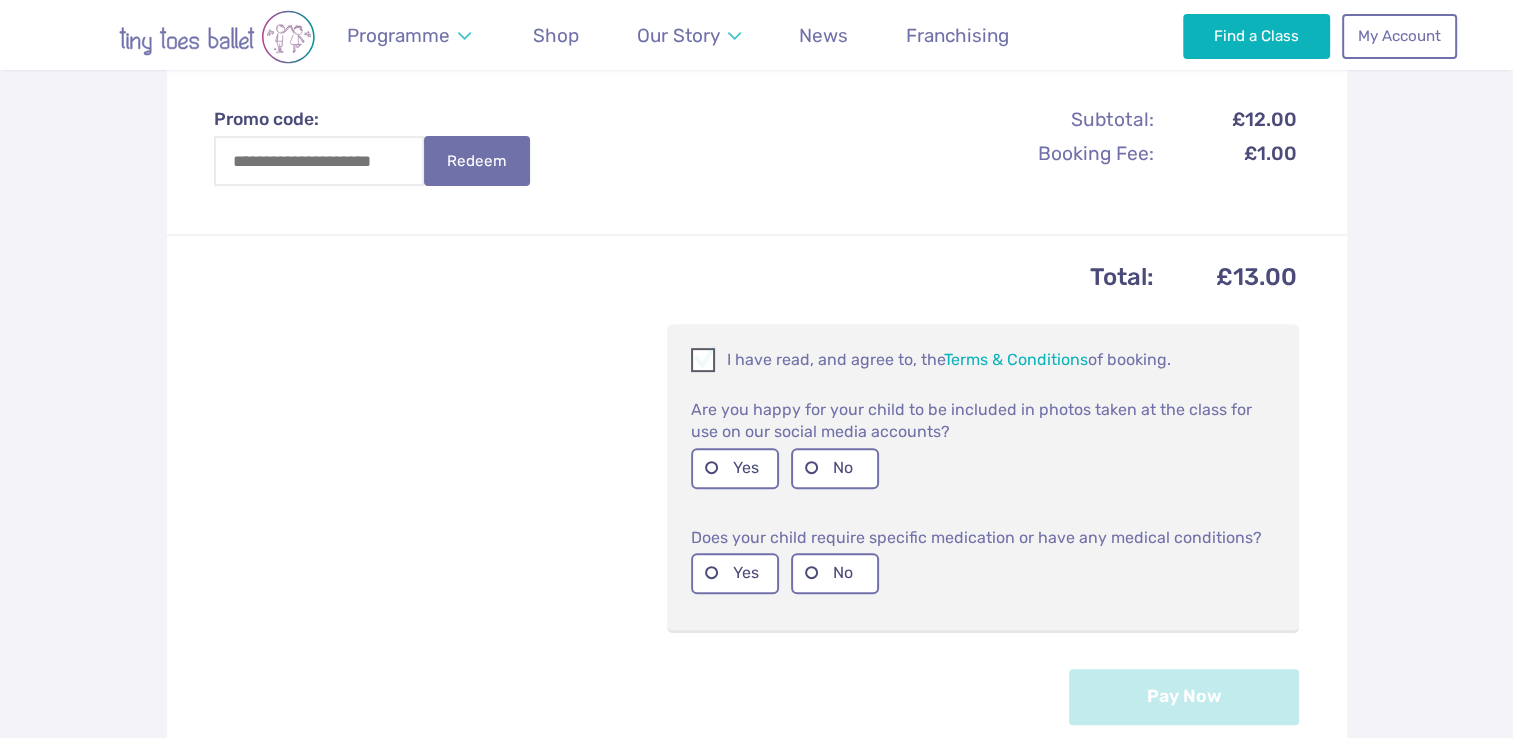 click at bounding box center (704, 363) 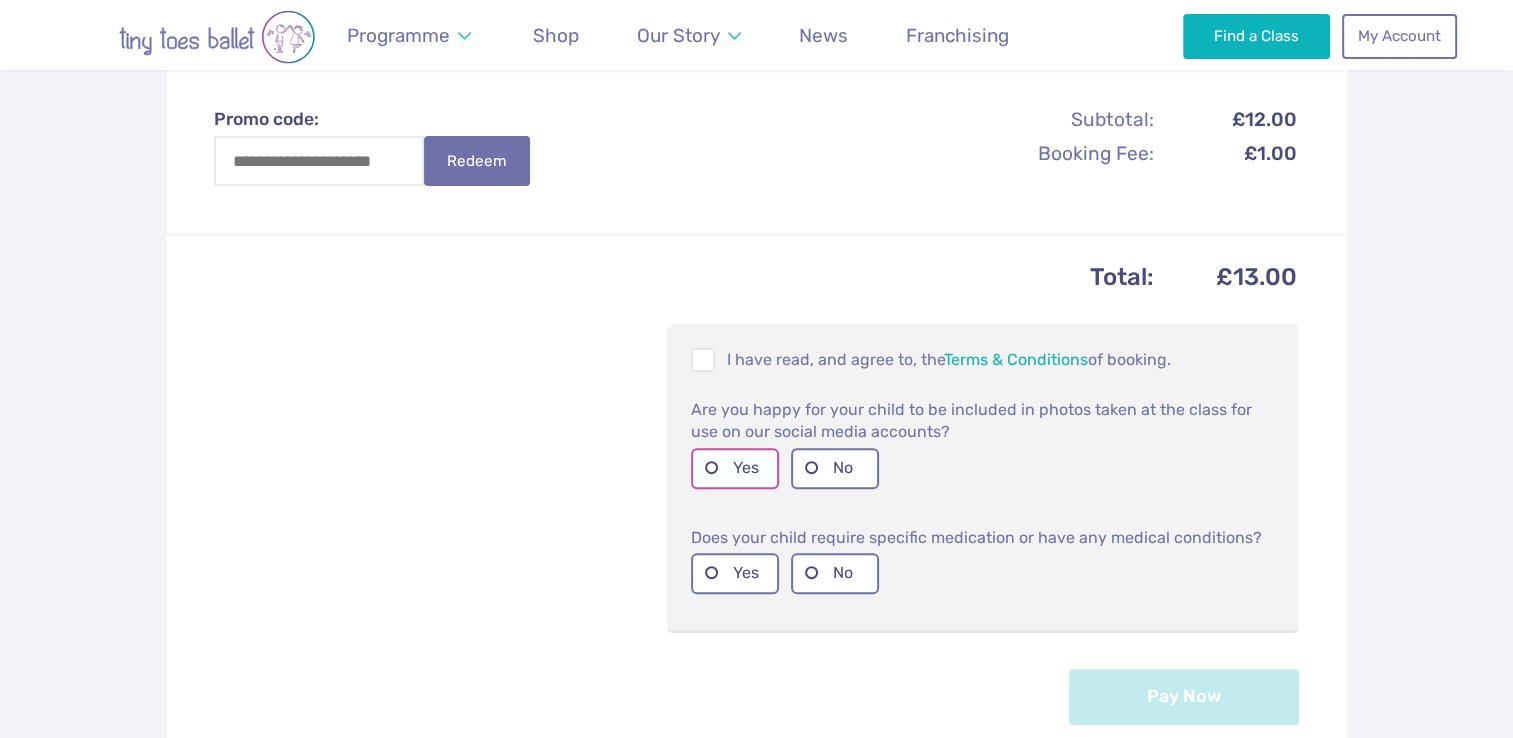 click on "Yes" at bounding box center (735, 468) 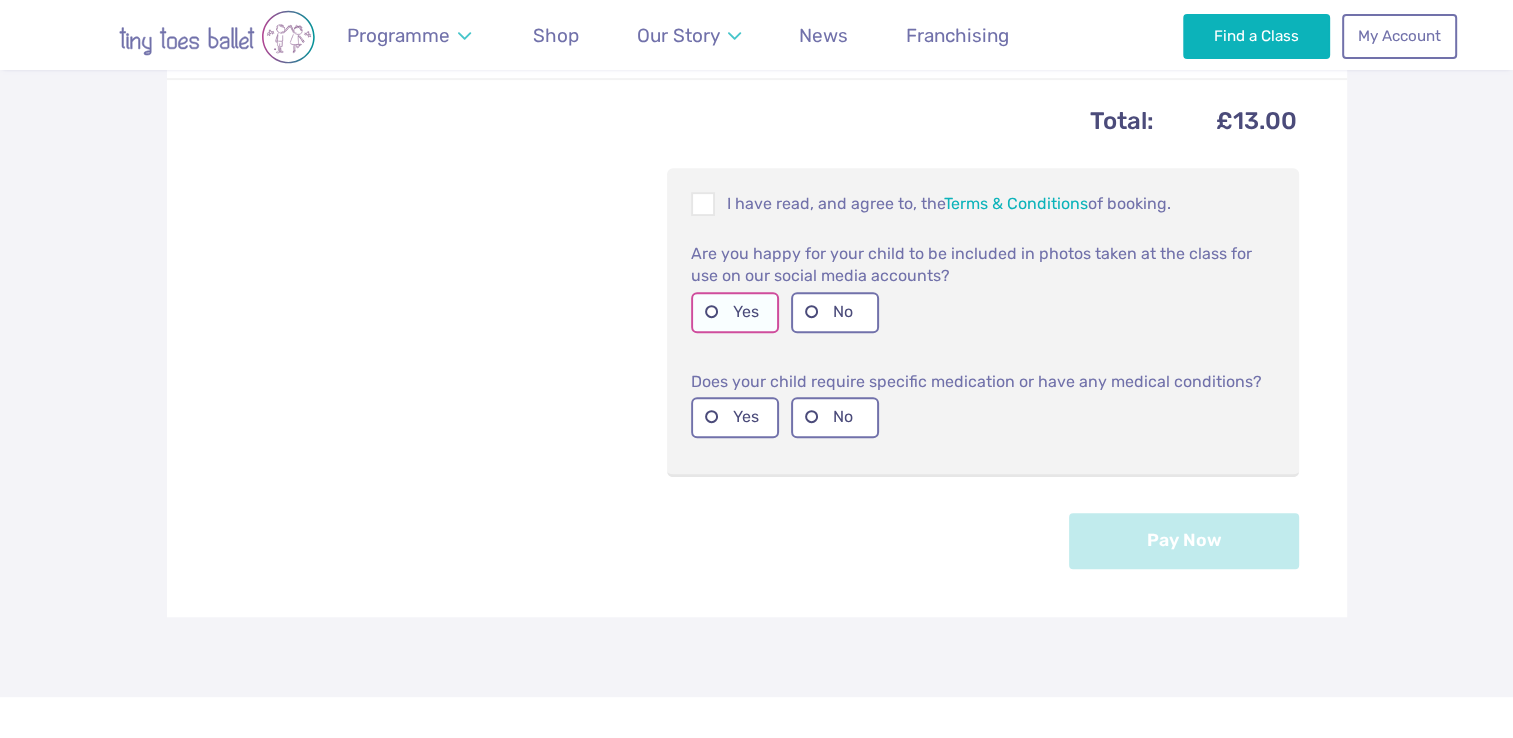 scroll, scrollTop: 798, scrollLeft: 0, axis: vertical 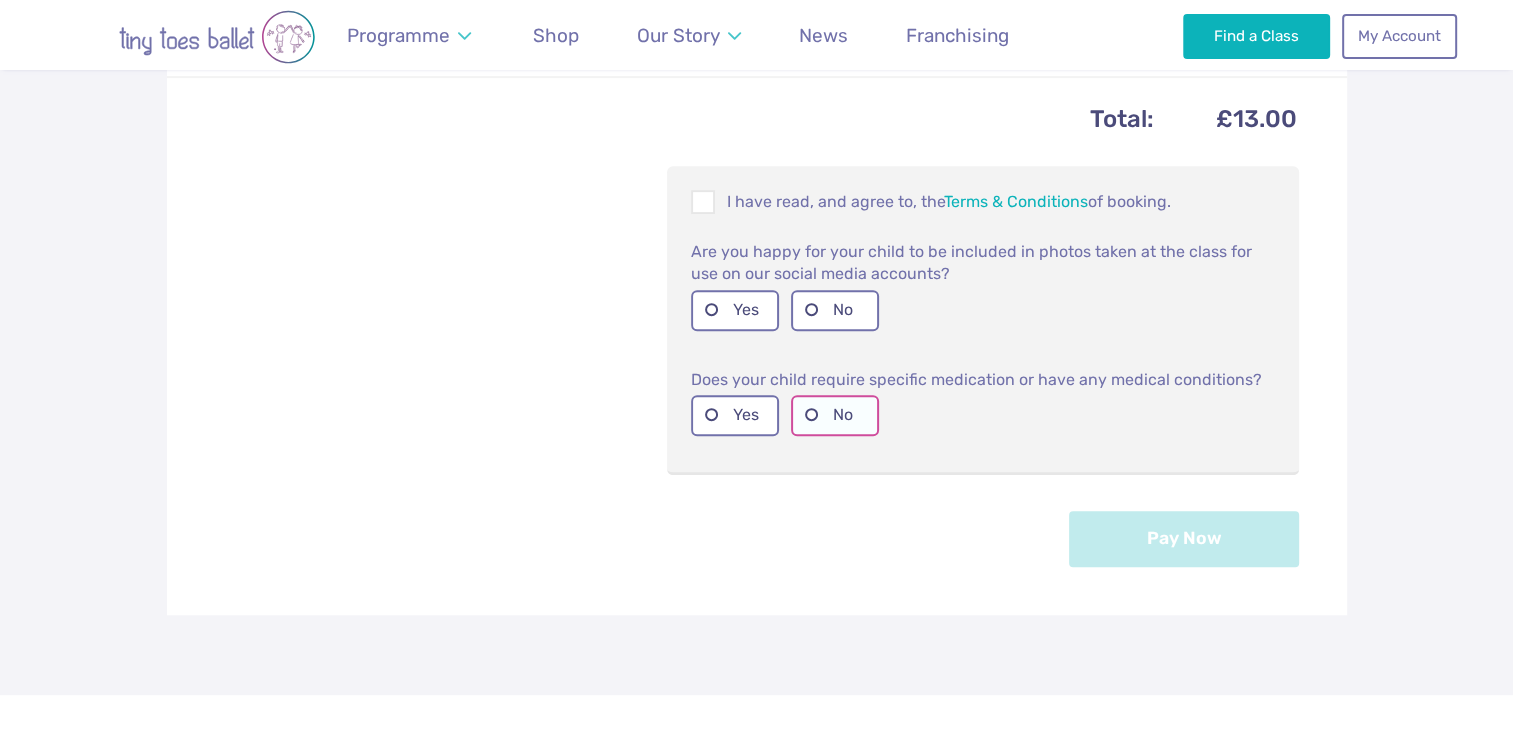click on "No" at bounding box center [835, 415] 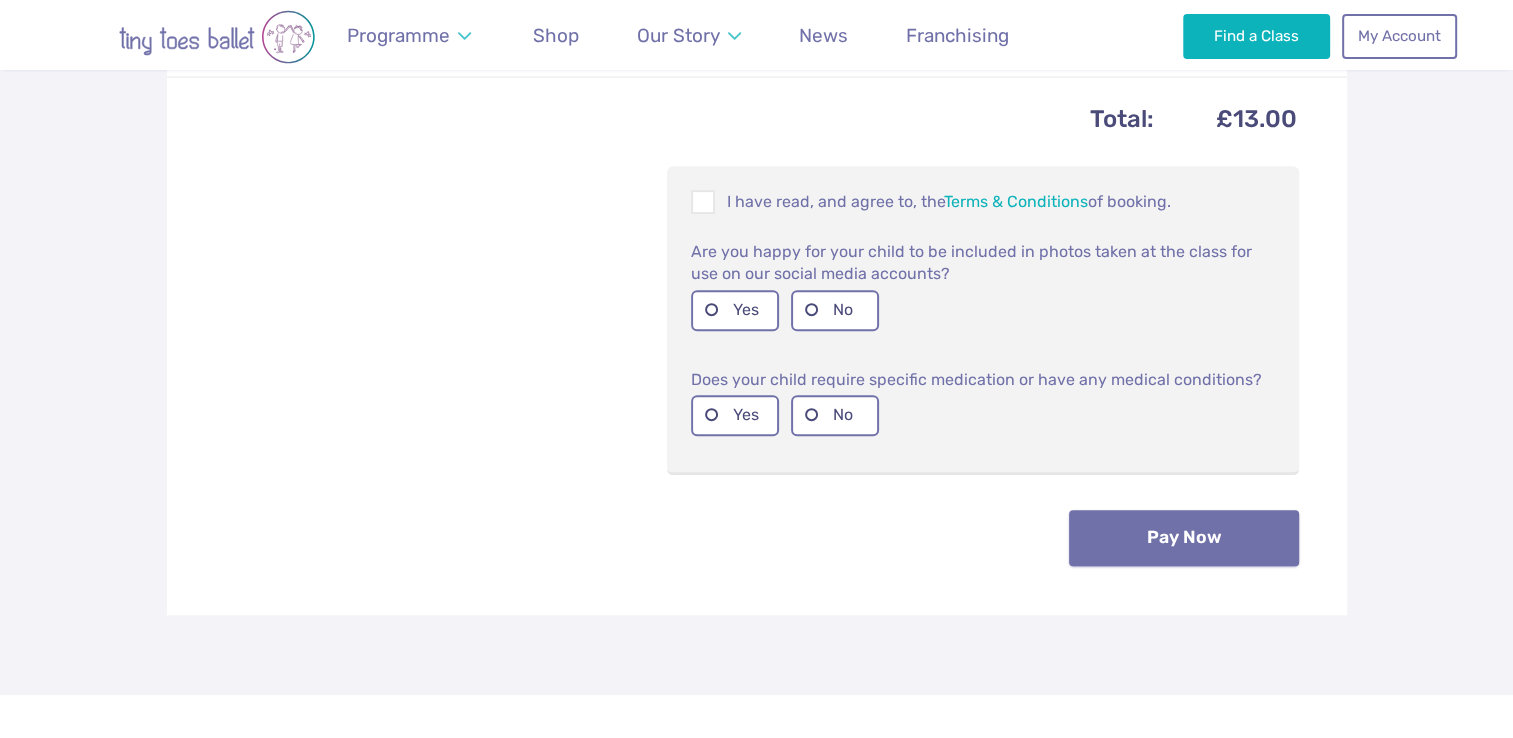 click on "Pay Now" at bounding box center [1184, 538] 